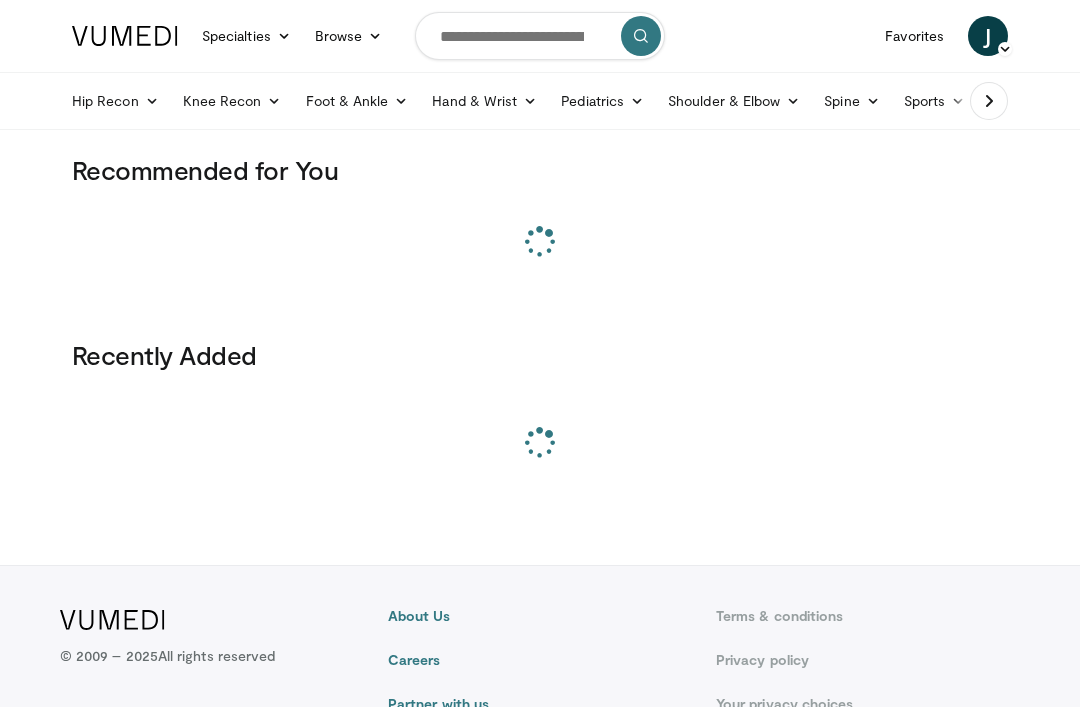 scroll, scrollTop: 0, scrollLeft: 0, axis: both 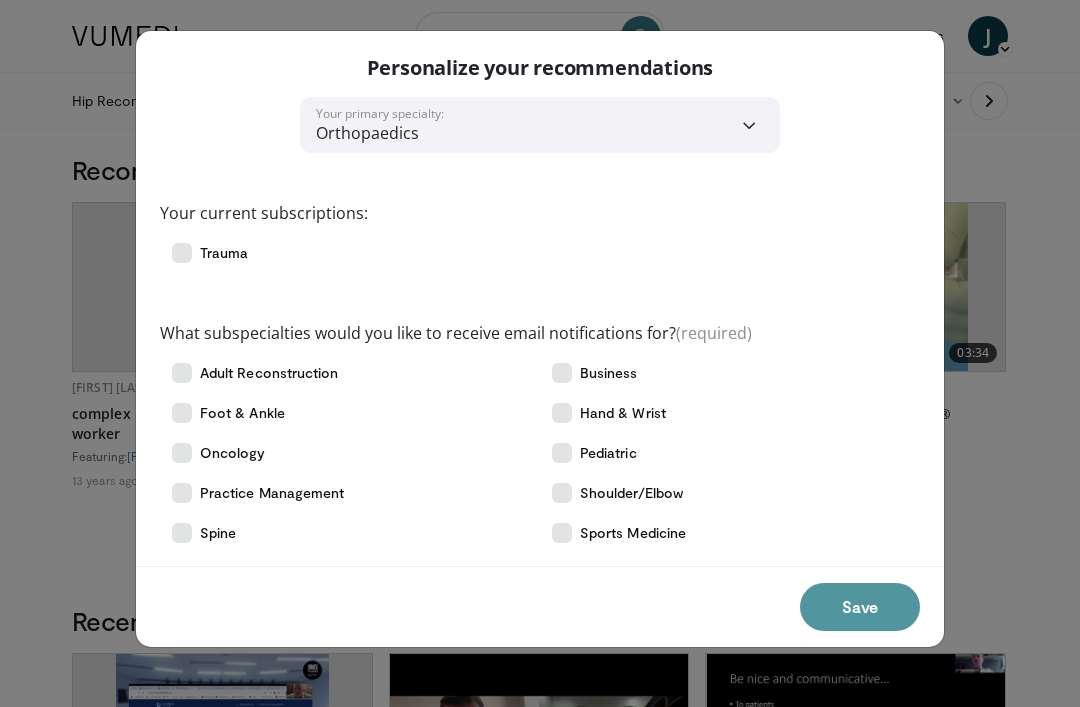 click on "Save" at bounding box center (860, 607) 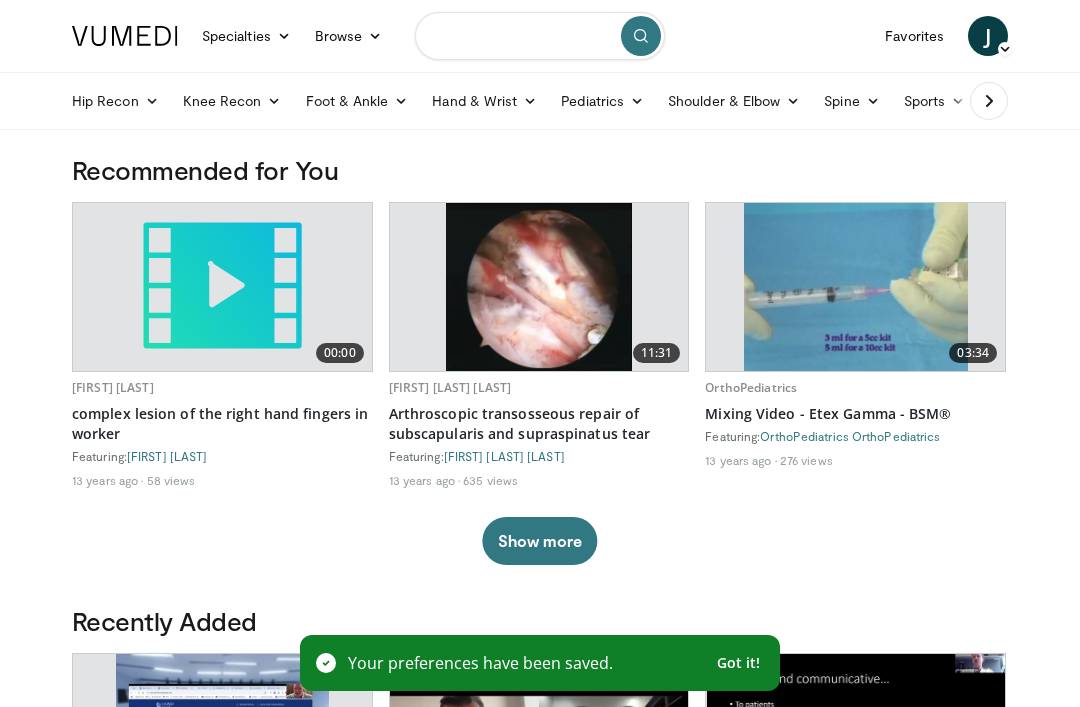 click at bounding box center [540, 36] 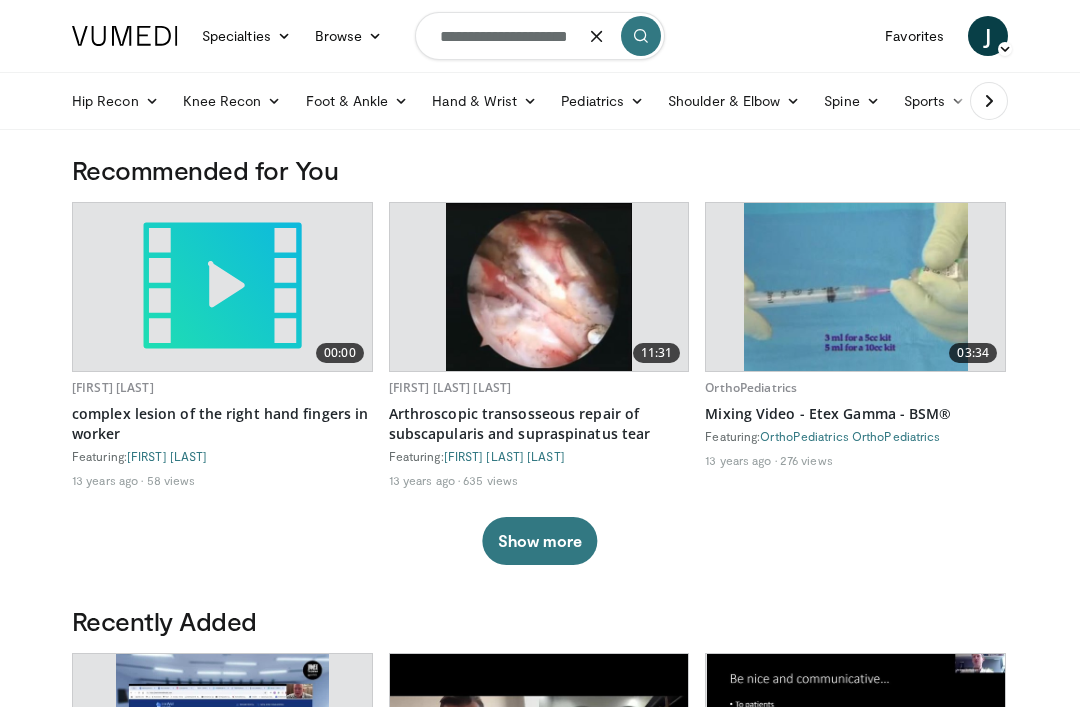 type on "**********" 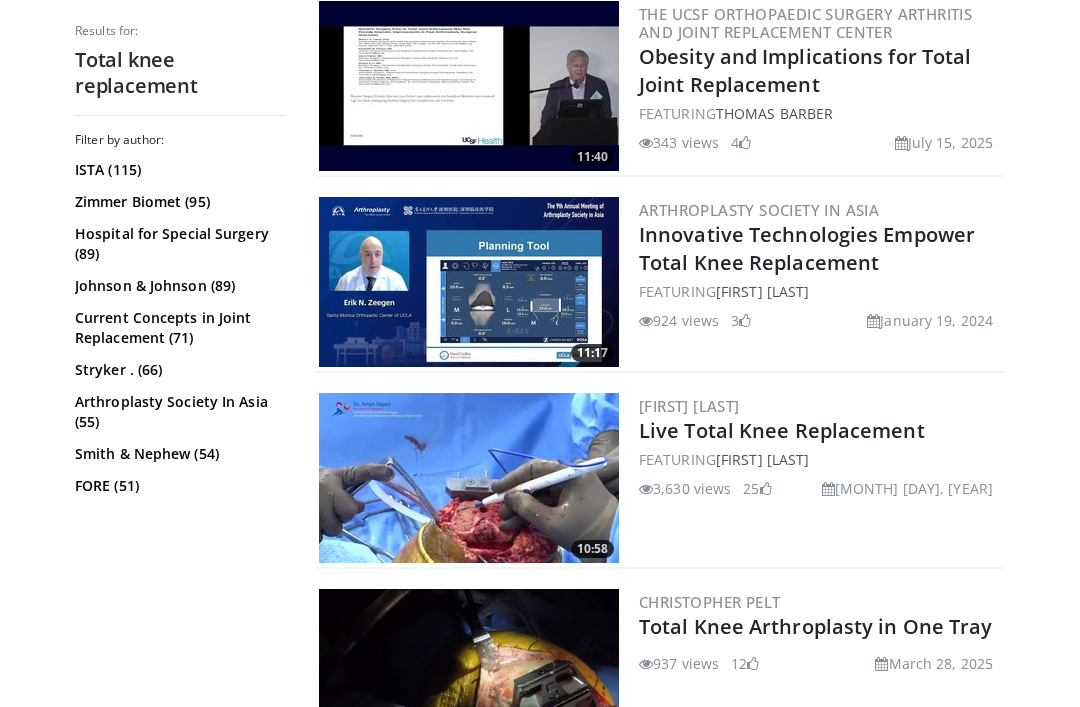 scroll, scrollTop: 2037, scrollLeft: 0, axis: vertical 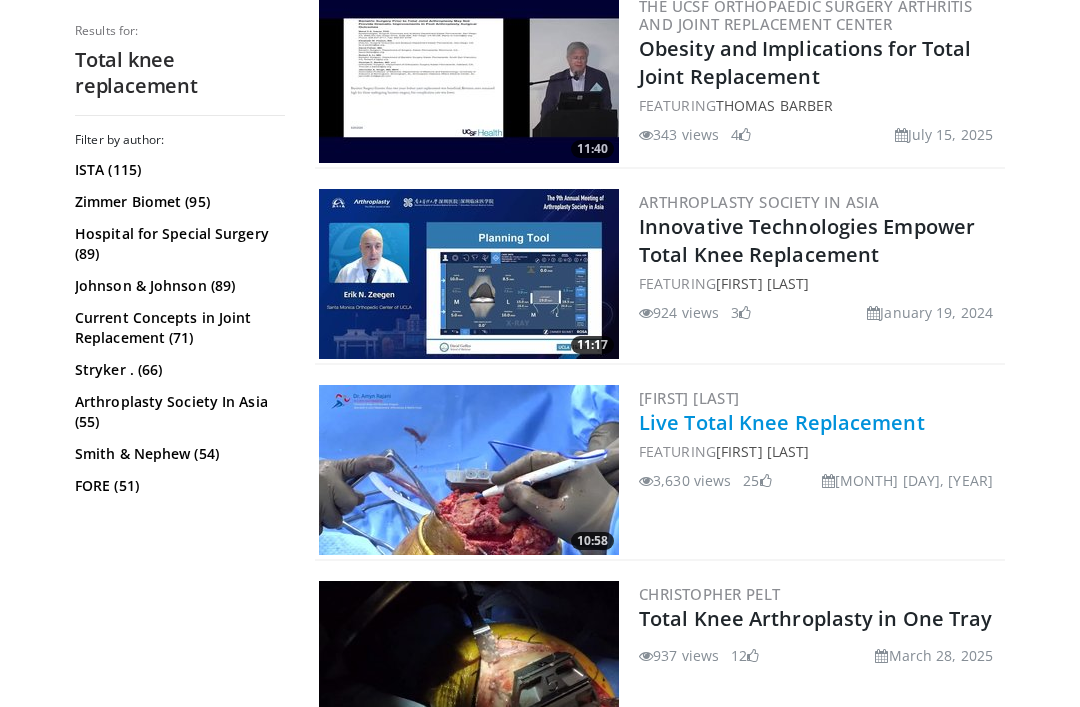 click on "Live Total Knee Replacement" at bounding box center [782, 422] 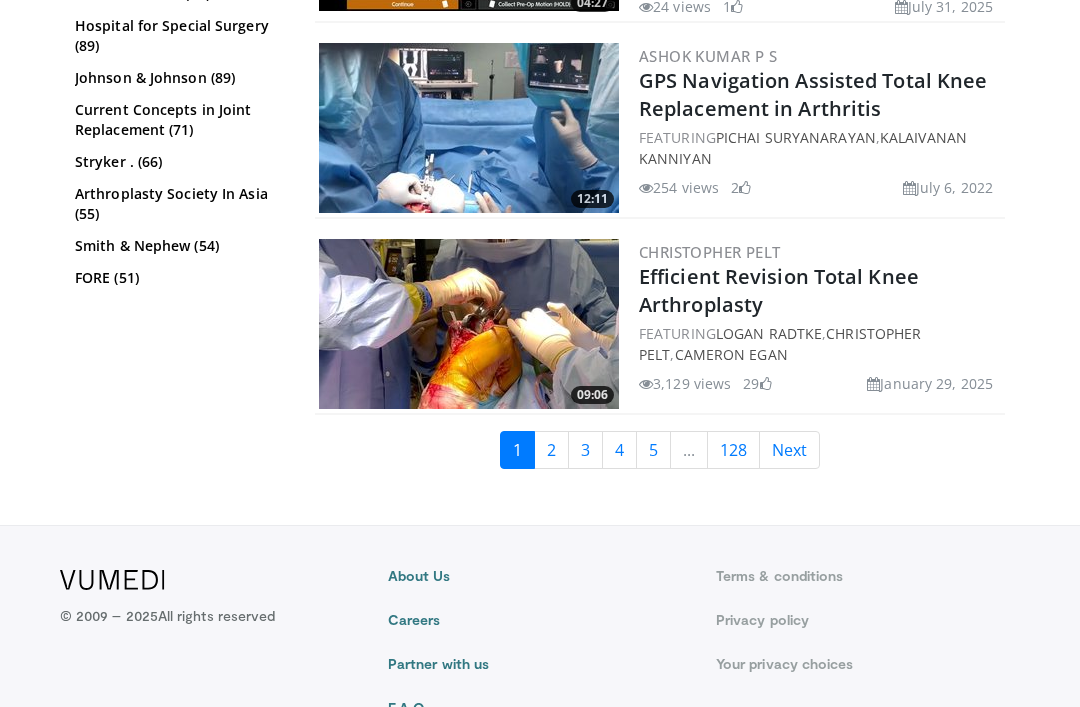 scroll, scrollTop: 4560, scrollLeft: 0, axis: vertical 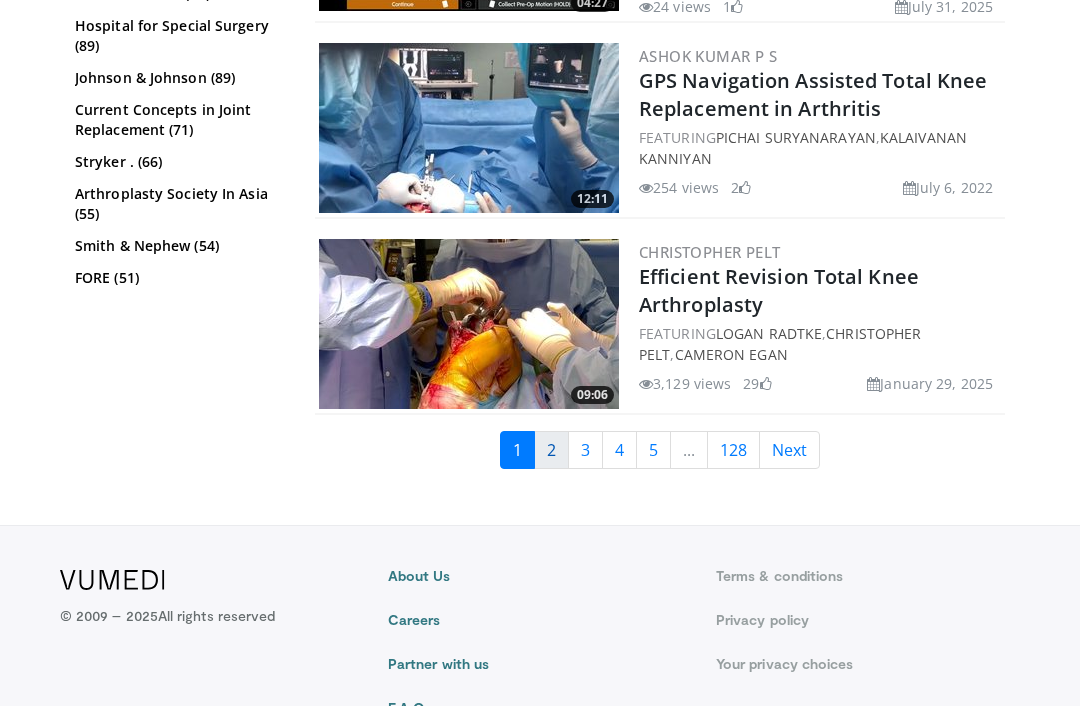 click on "2" at bounding box center [551, 451] 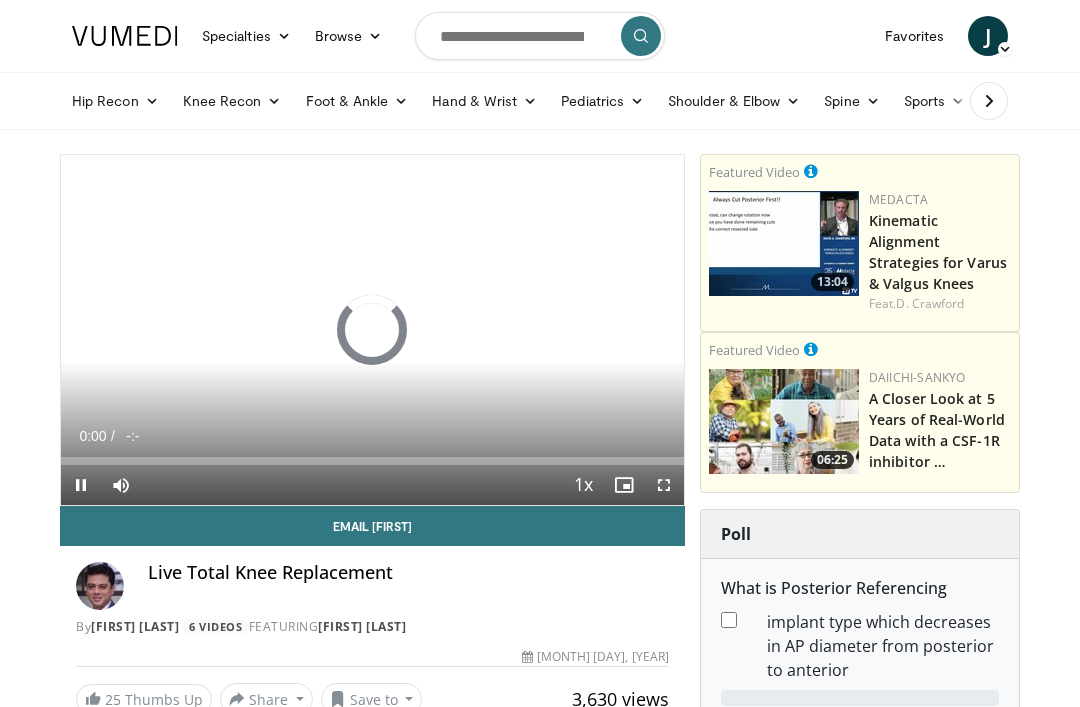 scroll, scrollTop: 0, scrollLeft: 0, axis: both 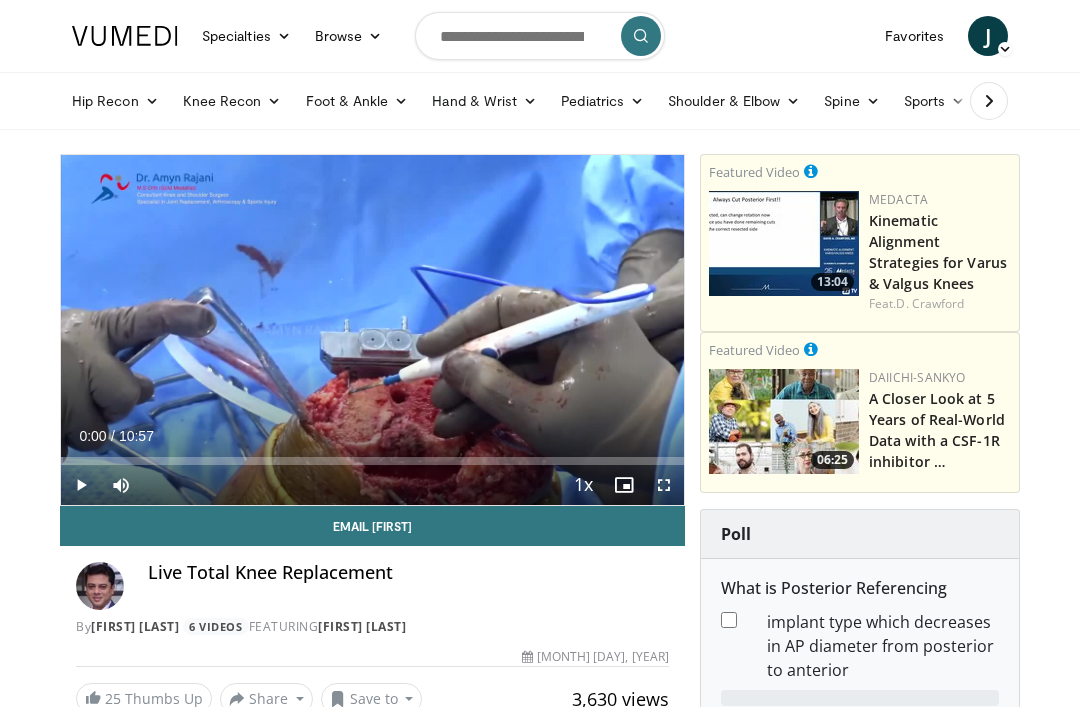 click at bounding box center (664, 485) 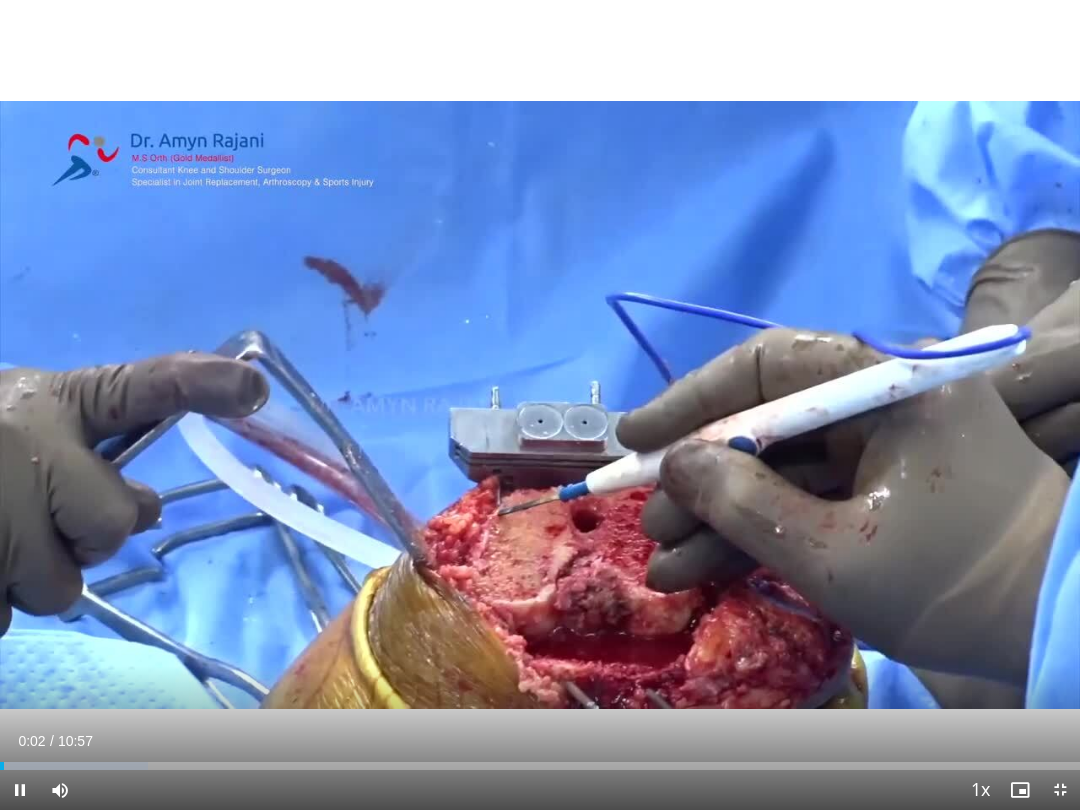 click on "10 seconds
Tap to unmute" at bounding box center (540, 405) 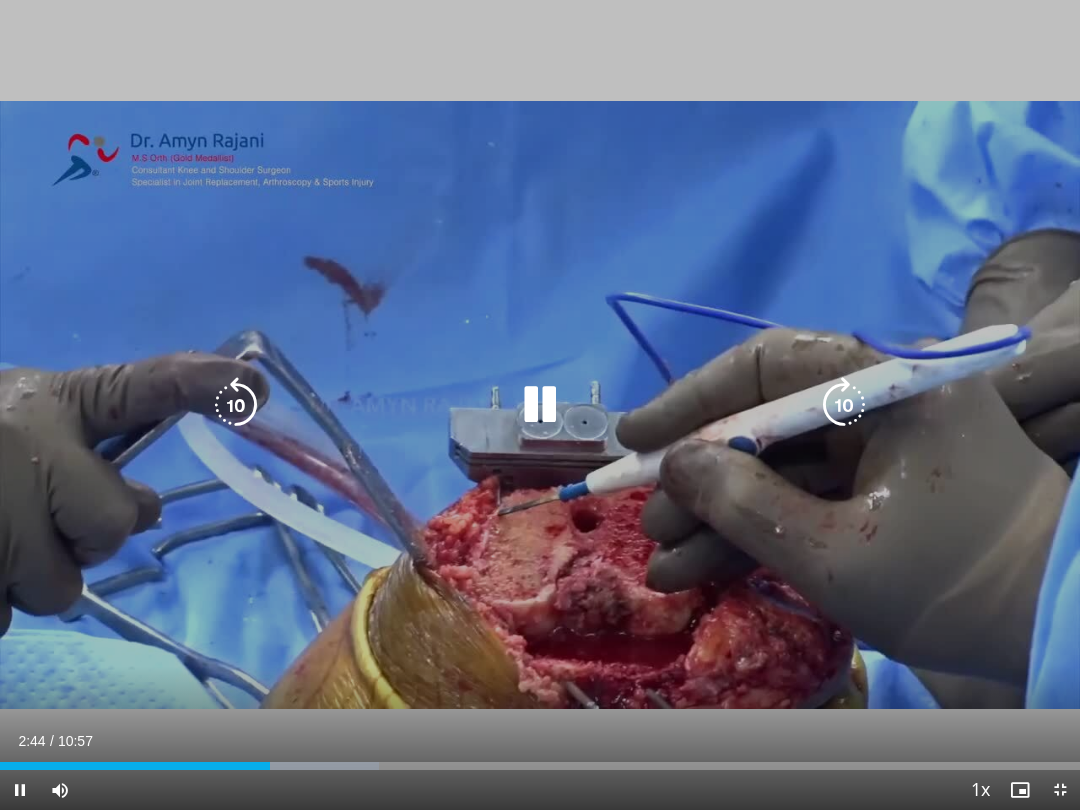 click at bounding box center [540, 405] 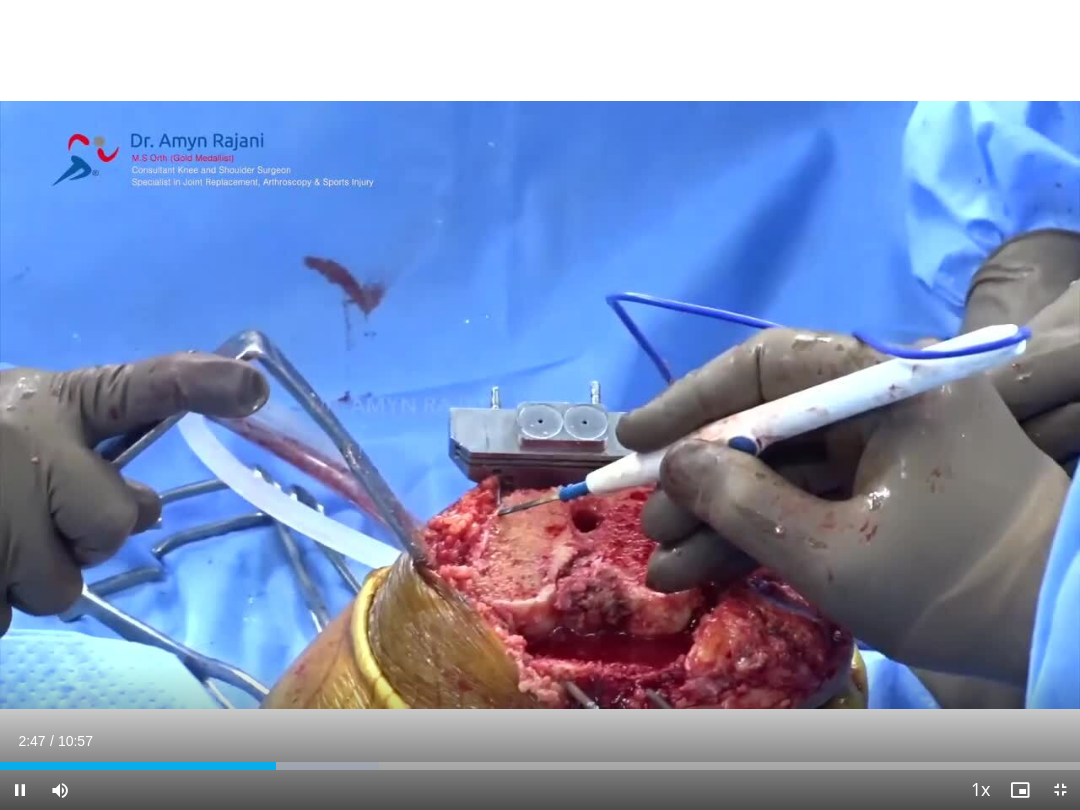 click on "10 seconds
Tap to unmute" at bounding box center [540, 405] 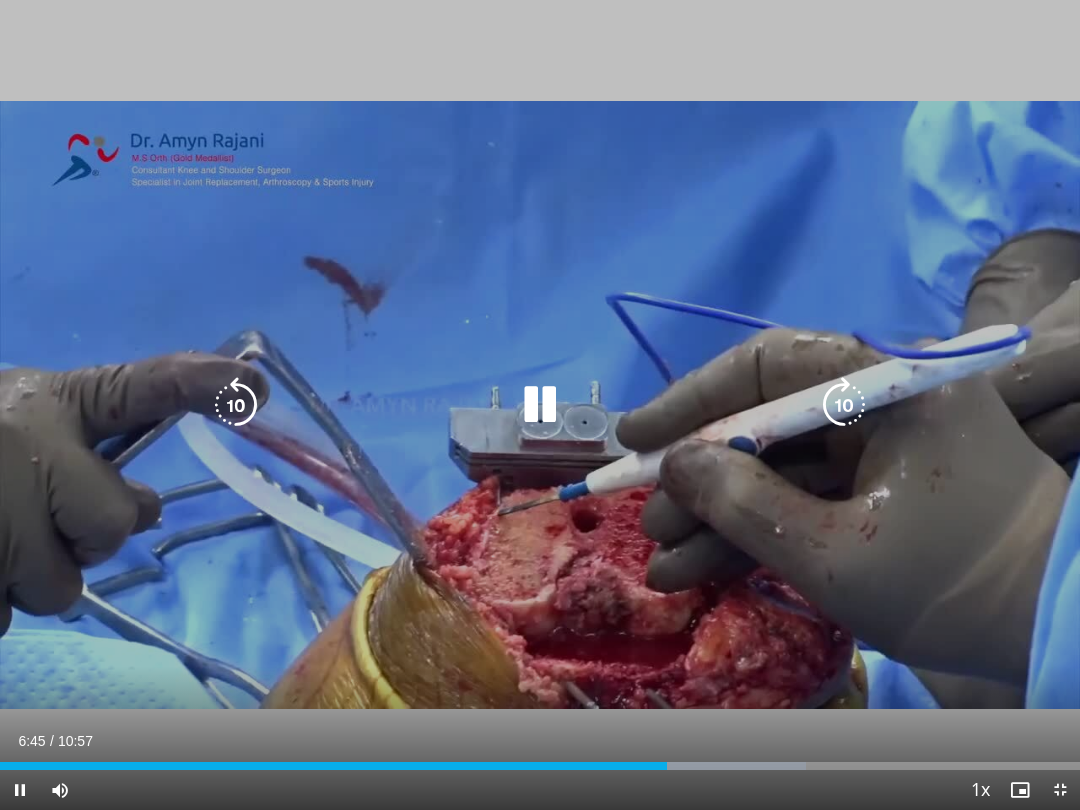 click at bounding box center (540, 405) 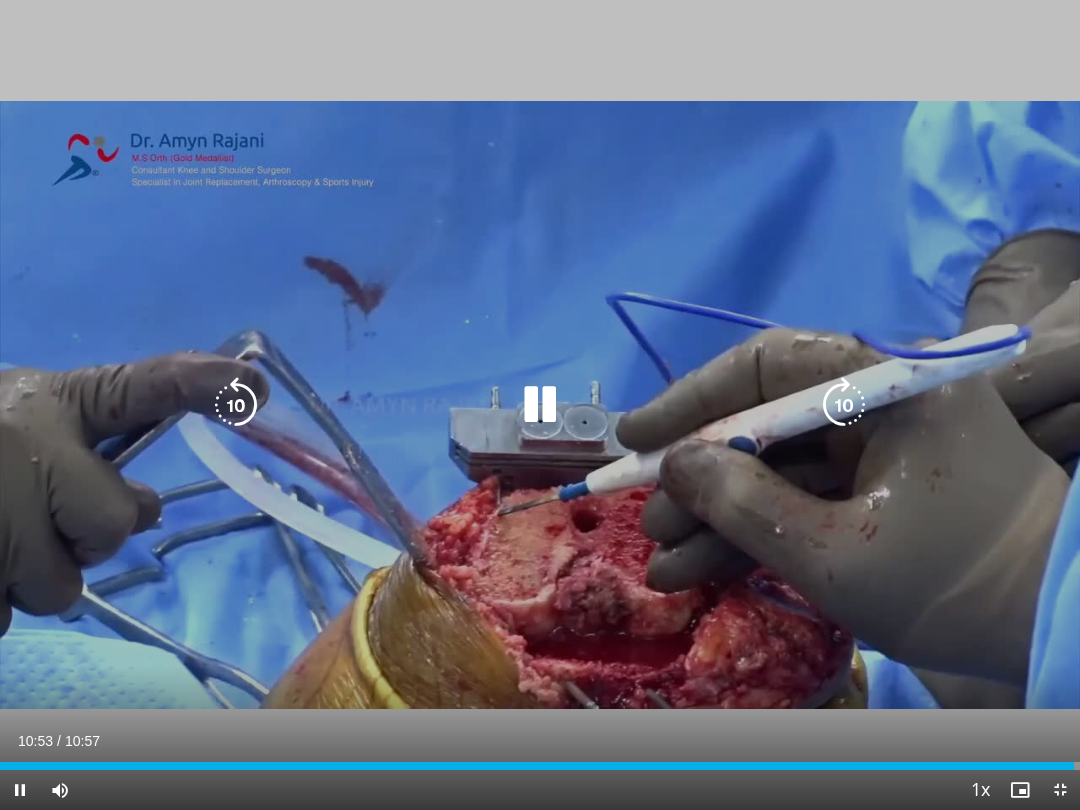 click at bounding box center (540, 405) 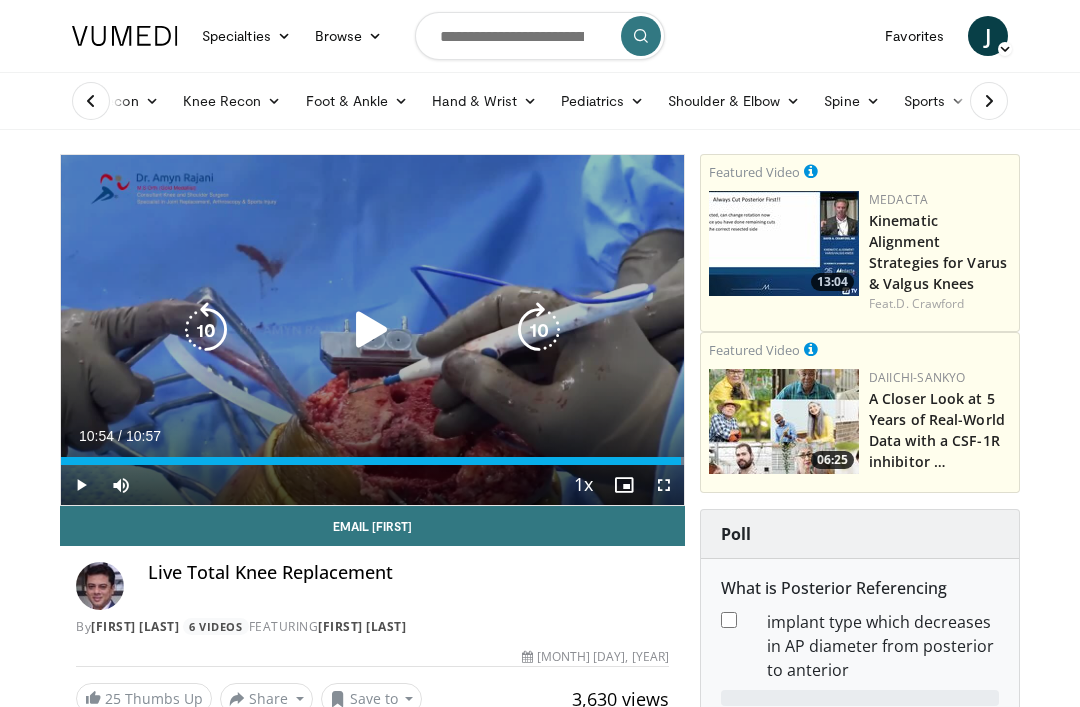 click at bounding box center [91, 101] 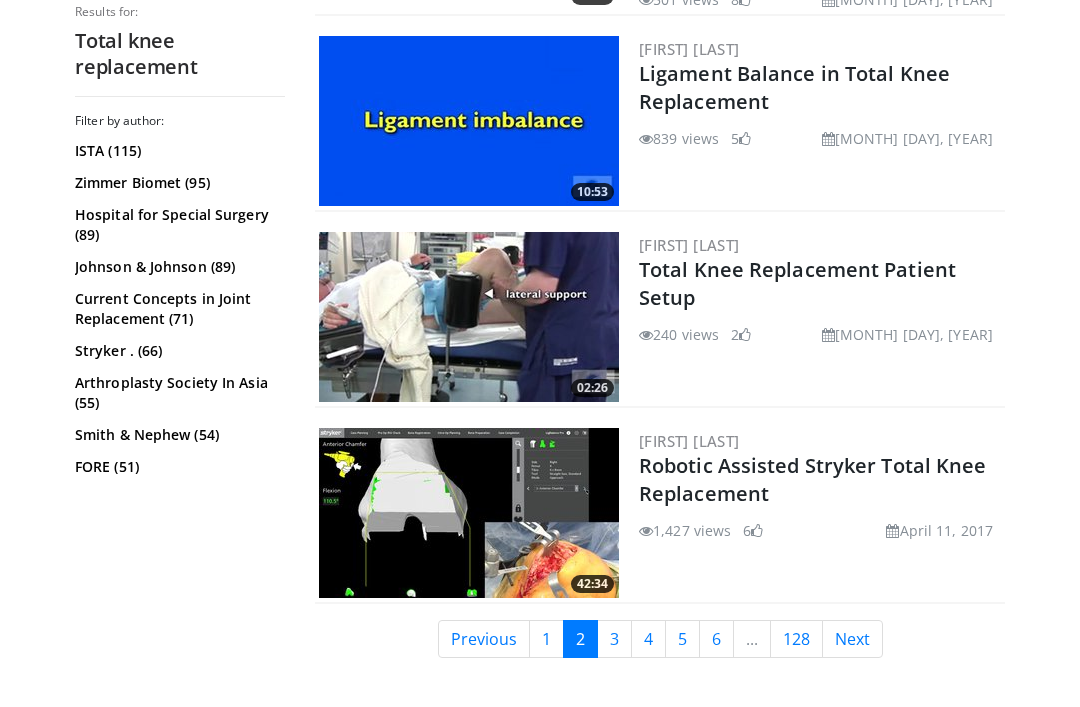 scroll, scrollTop: 4745, scrollLeft: 0, axis: vertical 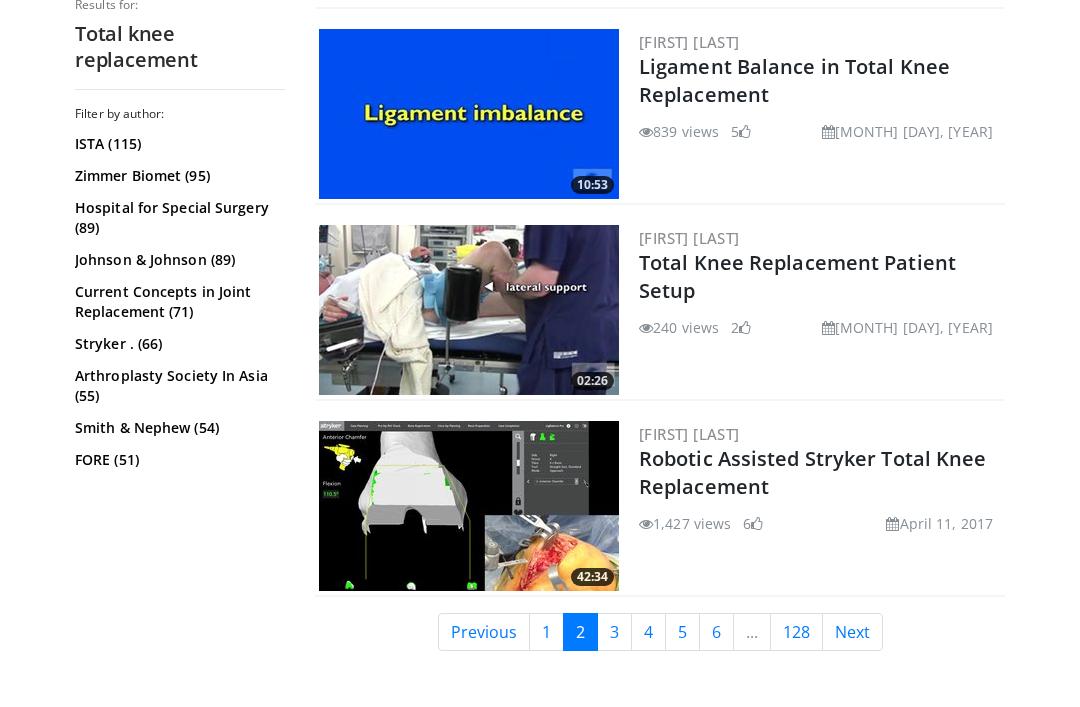 click on "Next" at bounding box center [852, 632] 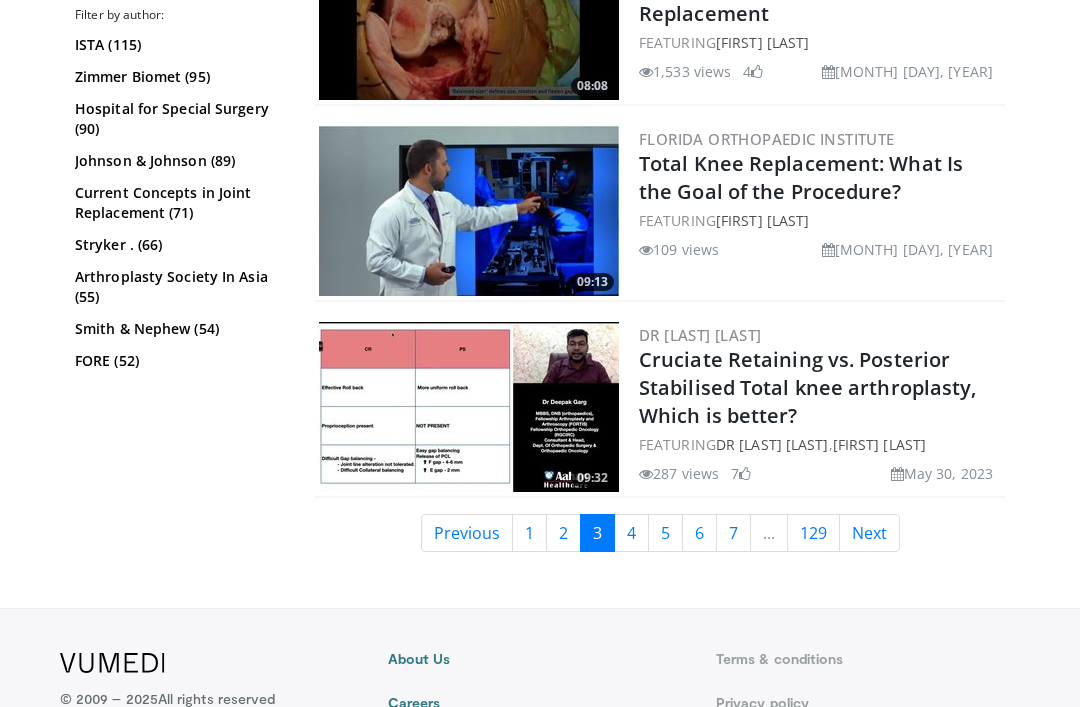 scroll, scrollTop: 4862, scrollLeft: 0, axis: vertical 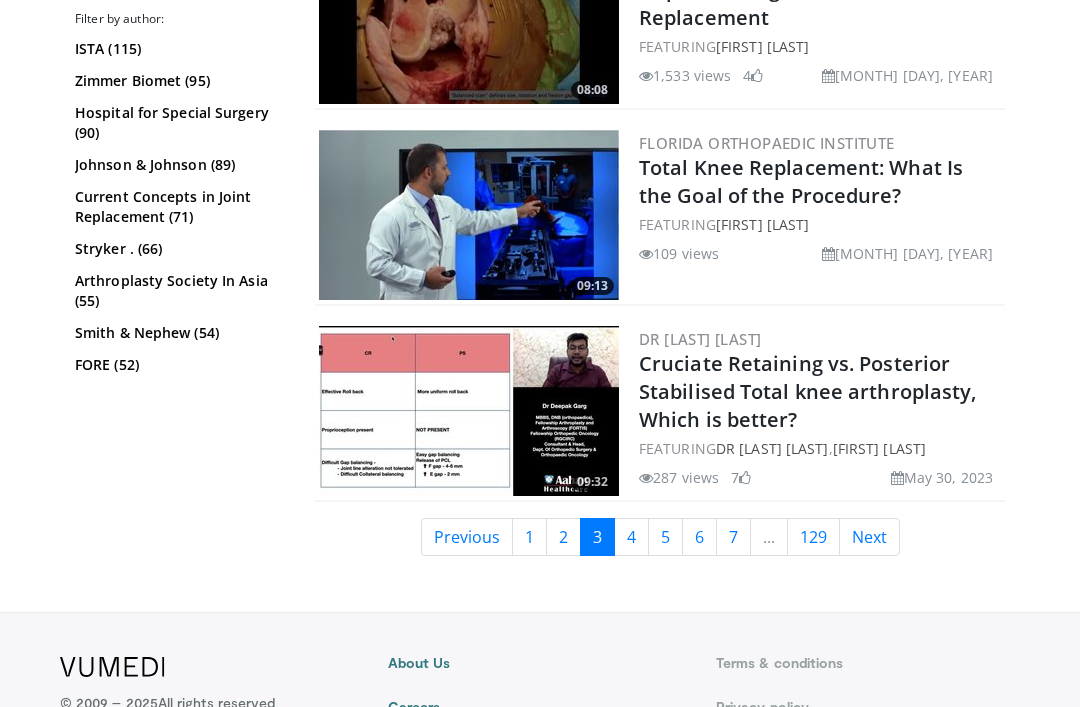 click on "Next" at bounding box center (869, 537) 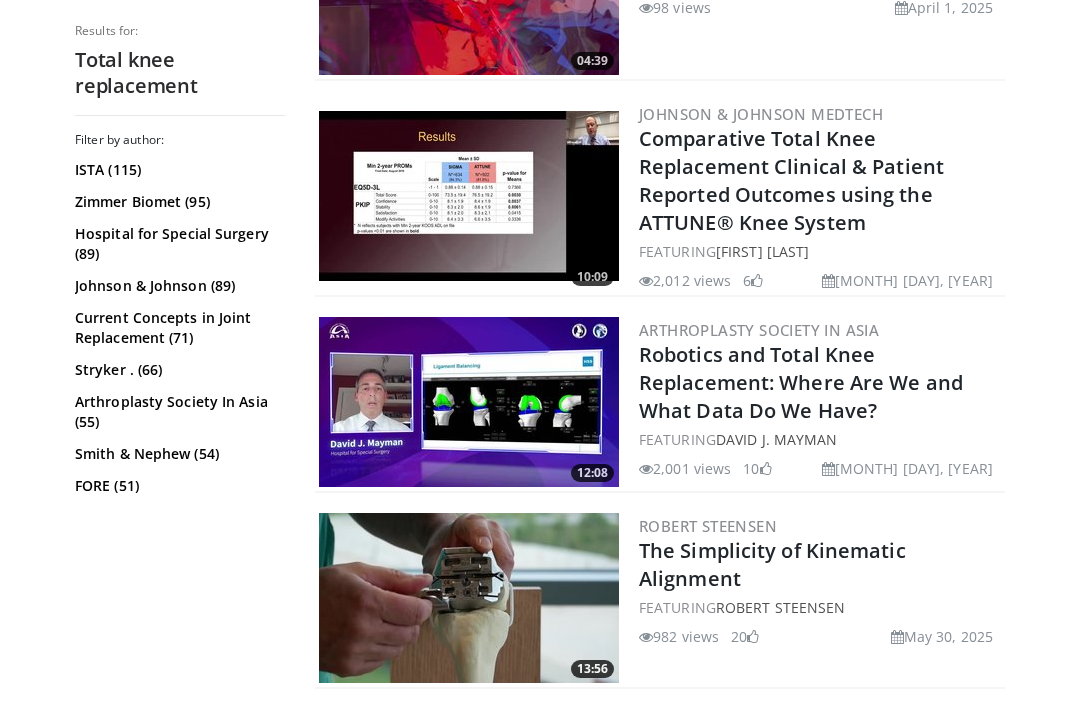 scroll, scrollTop: 2321, scrollLeft: 0, axis: vertical 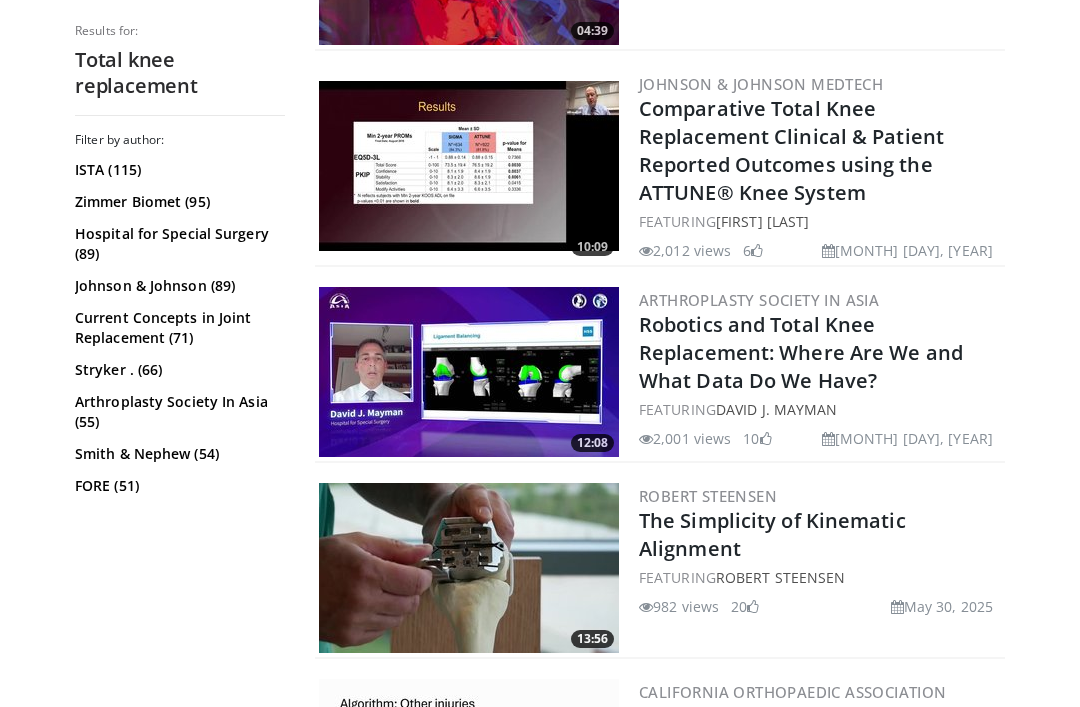 click on "Smith & Nephew (54)" at bounding box center [177, 454] 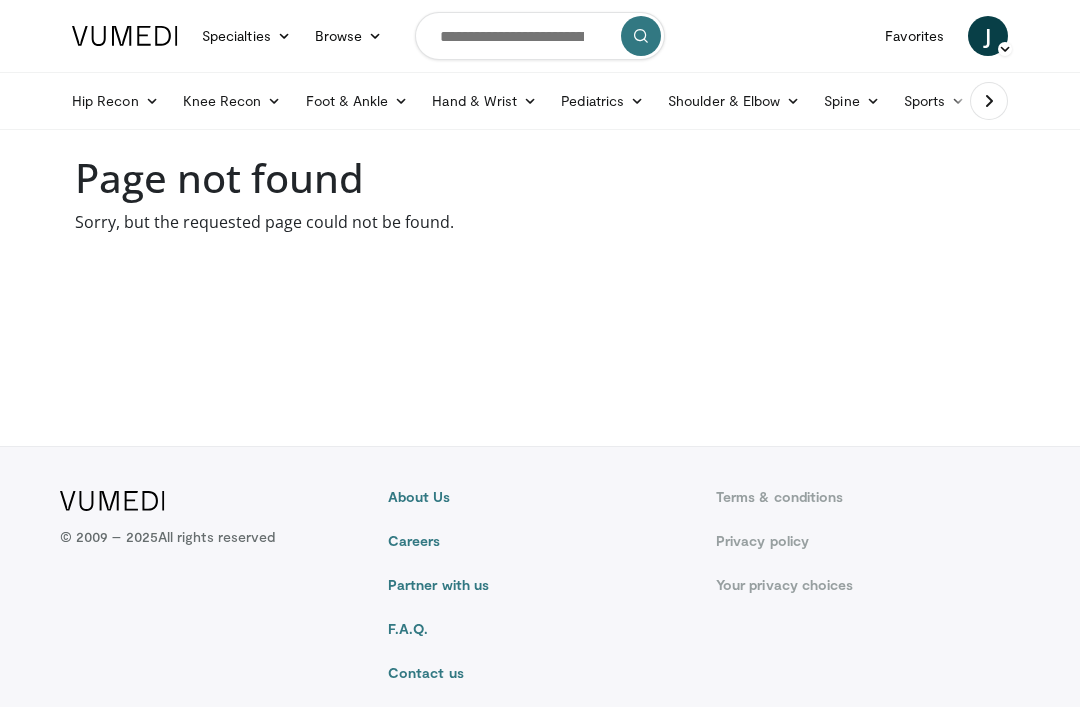 scroll, scrollTop: 0, scrollLeft: 0, axis: both 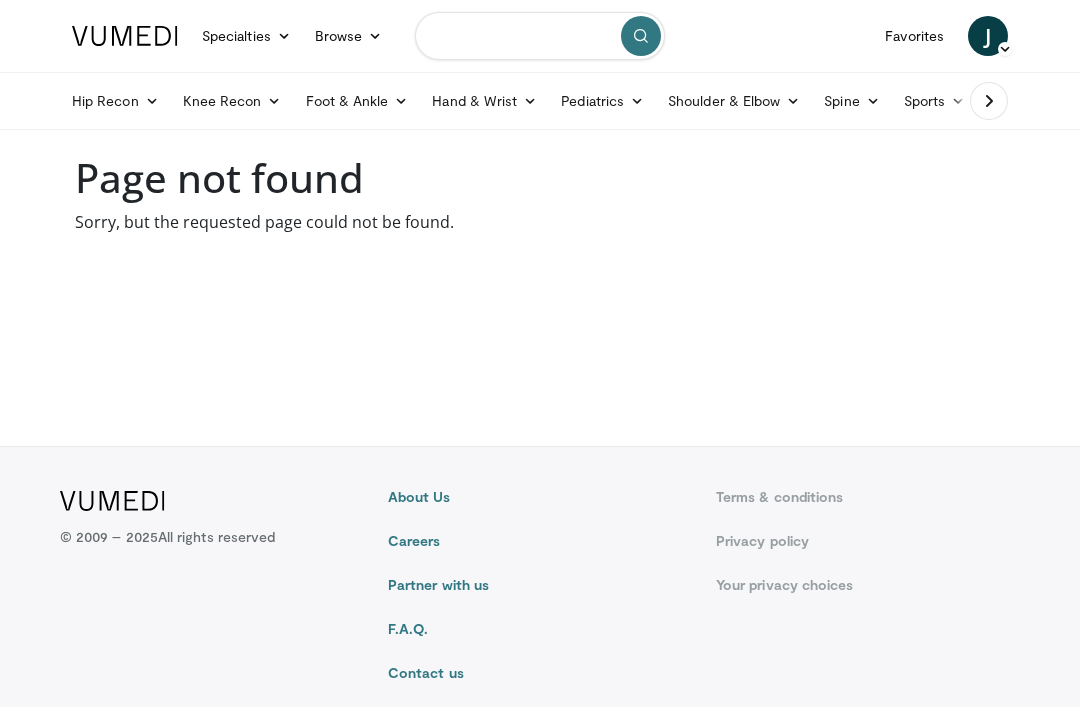 click at bounding box center [540, 36] 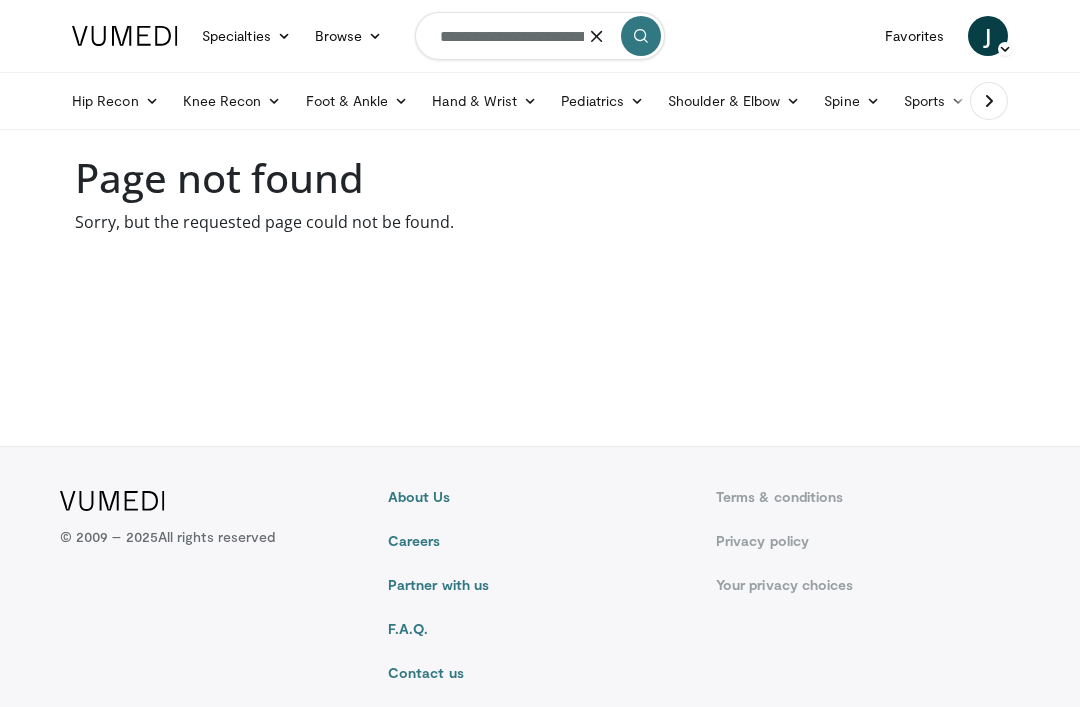 type on "**********" 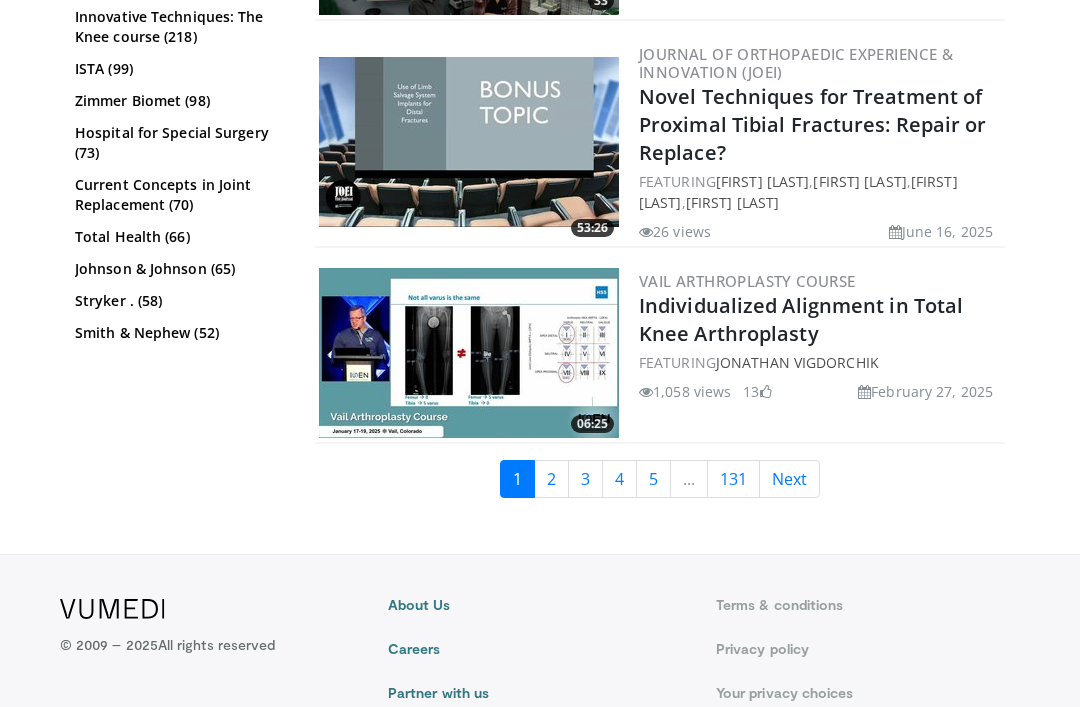scroll, scrollTop: 4796, scrollLeft: 0, axis: vertical 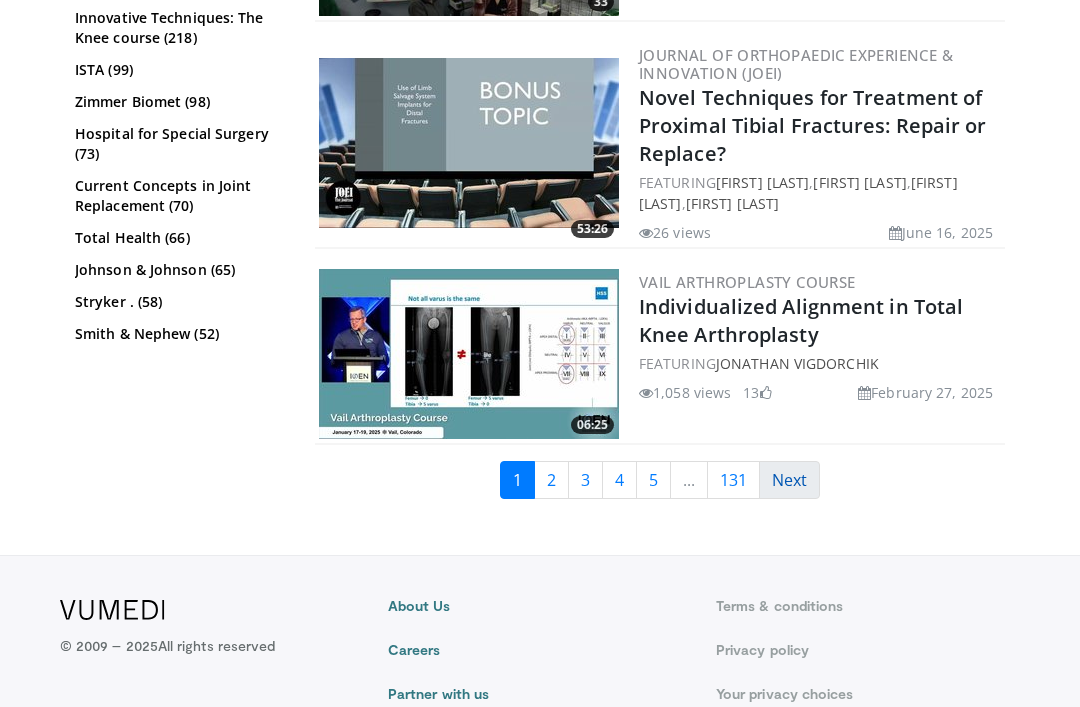 click on "Next" at bounding box center (789, 480) 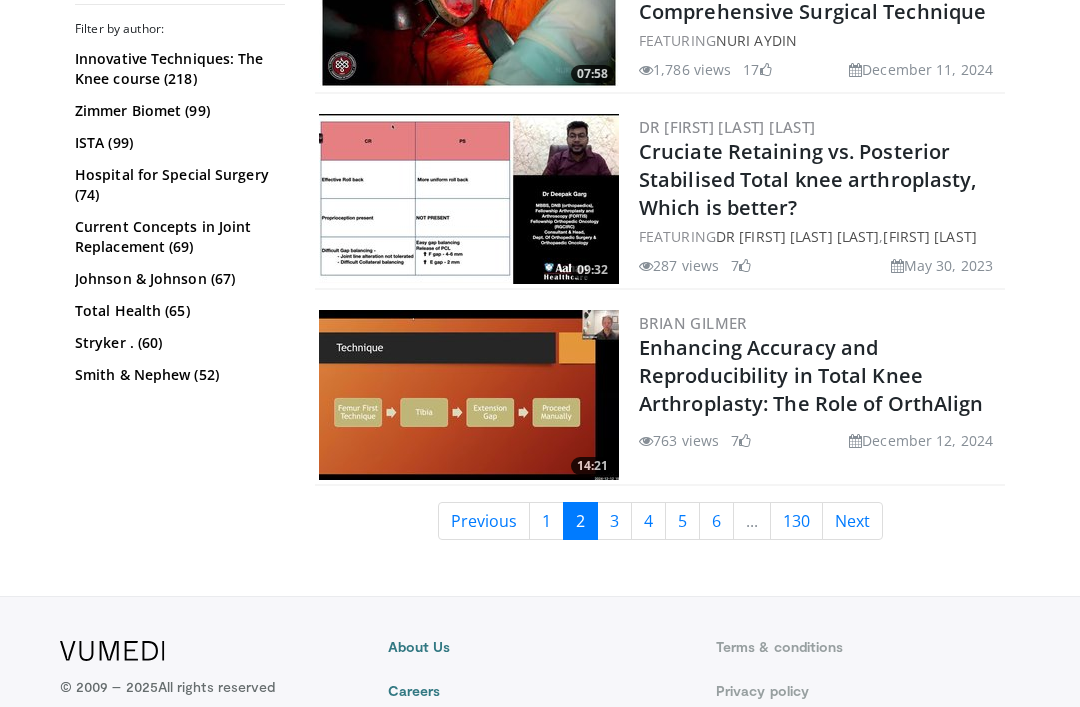scroll, scrollTop: 4693, scrollLeft: 0, axis: vertical 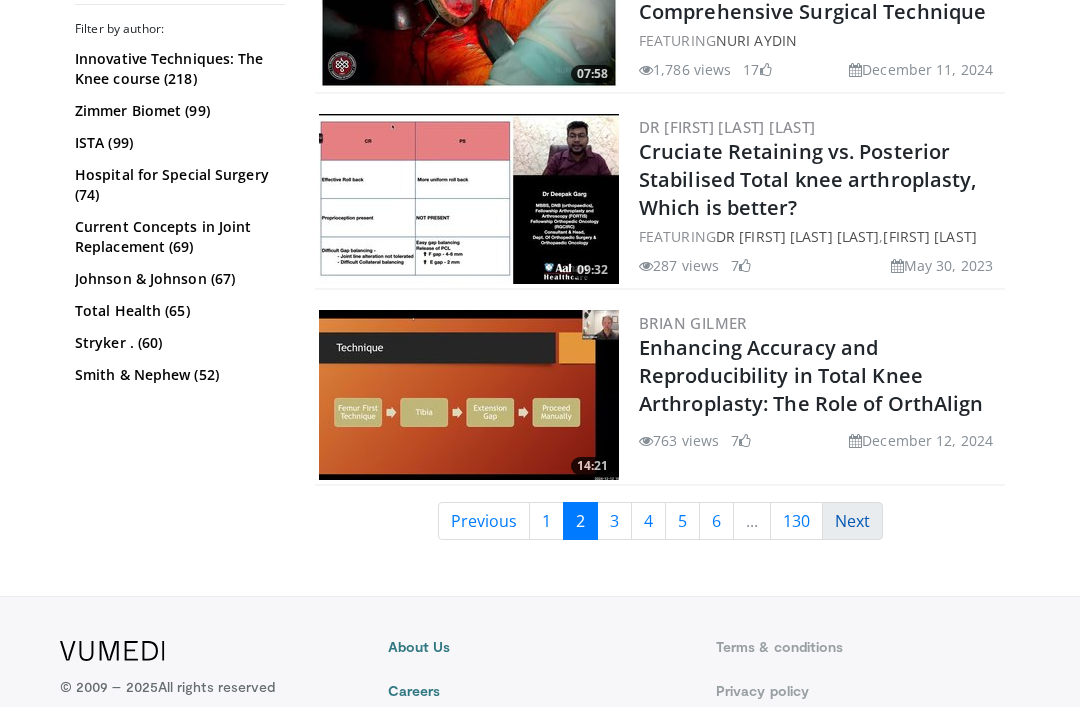 click on "Next" at bounding box center [852, 522] 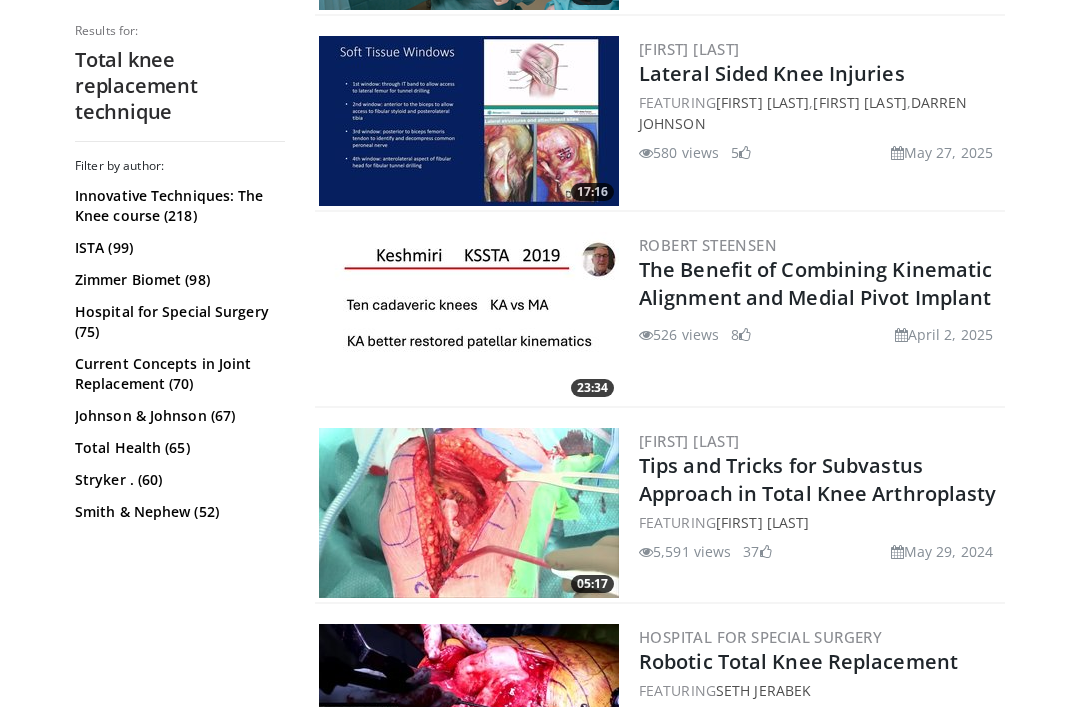 scroll, scrollTop: 2312, scrollLeft: 0, axis: vertical 